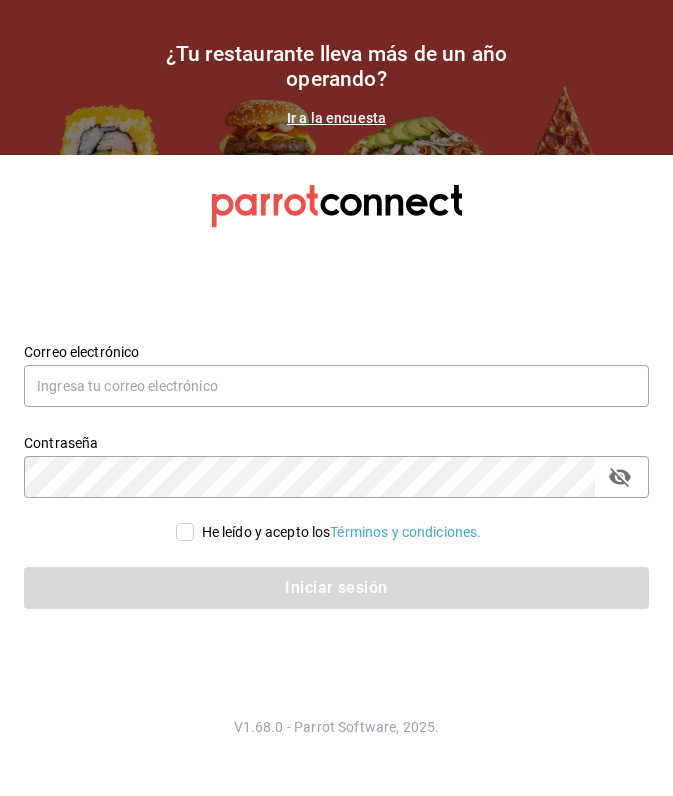 scroll, scrollTop: 0, scrollLeft: 0, axis: both 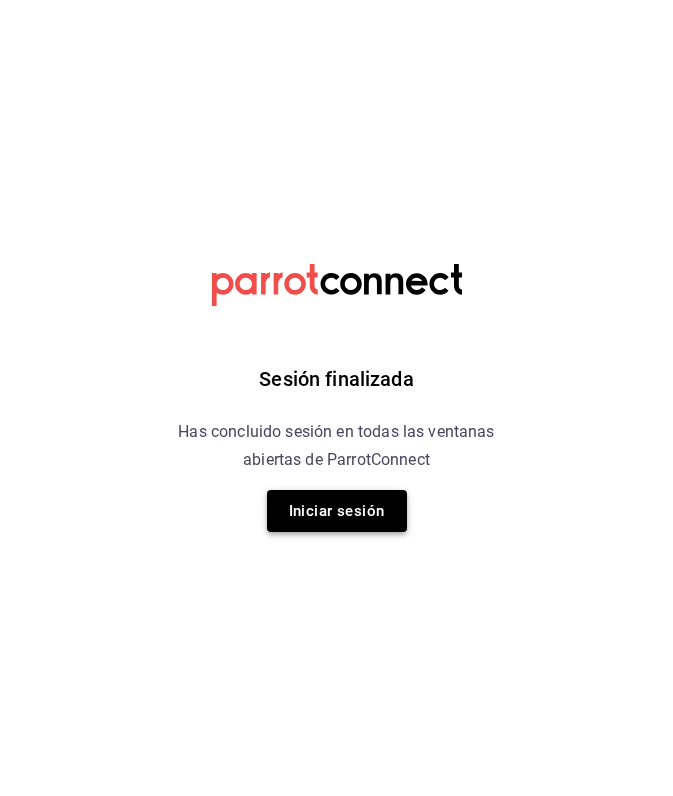 click on "Iniciar sesión" at bounding box center (337, 511) 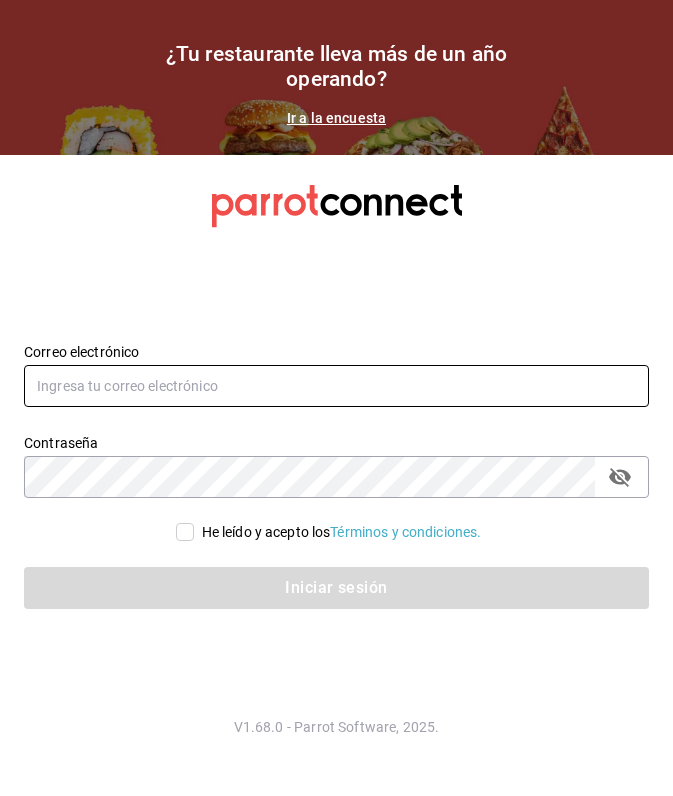 type on "[EMAIL]" 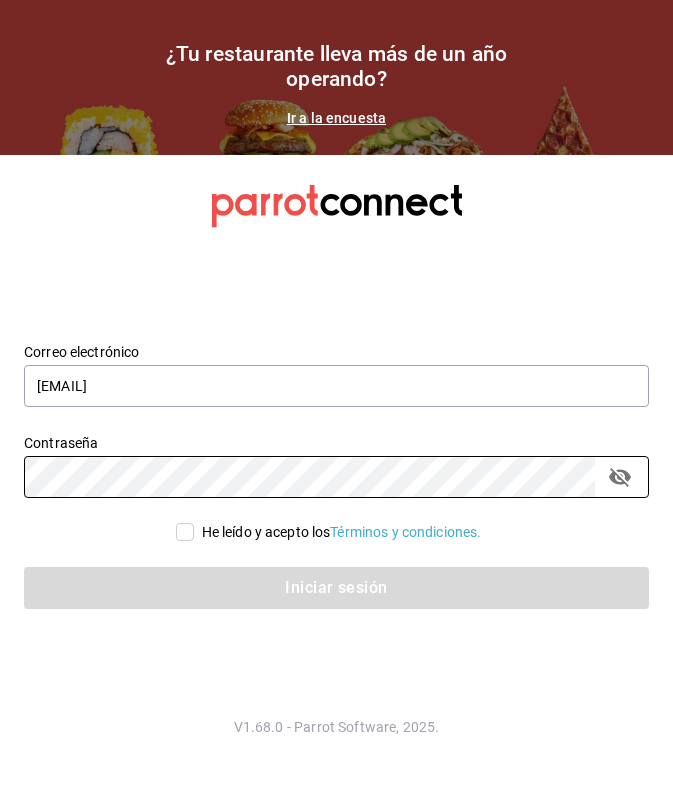 click on "He leído y acepto los  Términos y condiciones." at bounding box center (185, 532) 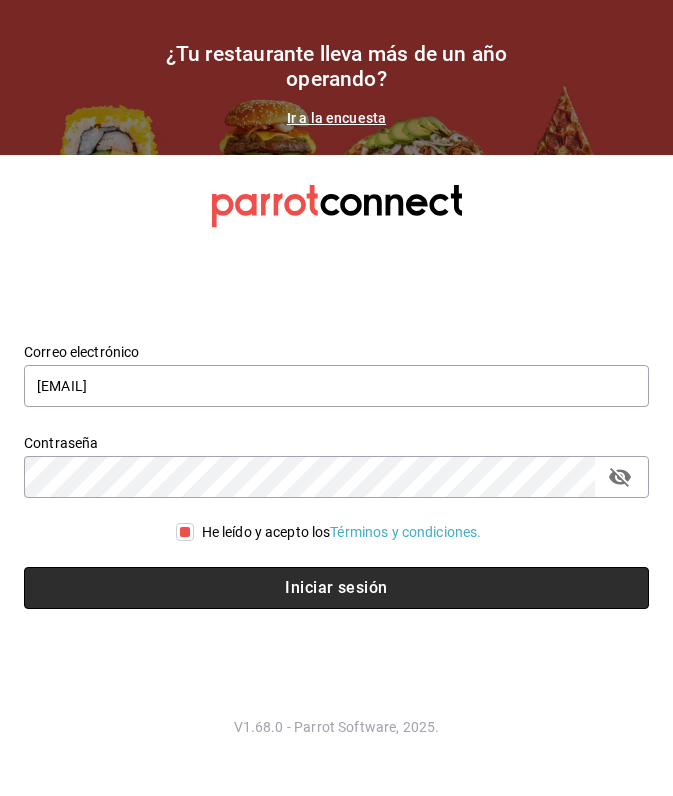 click on "Iniciar sesión" at bounding box center (336, 588) 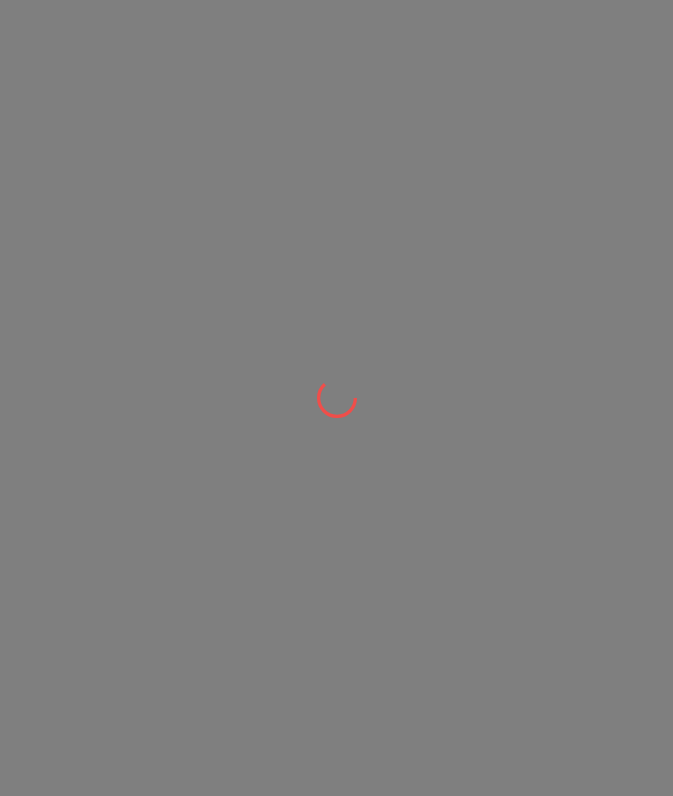 scroll, scrollTop: 0, scrollLeft: 0, axis: both 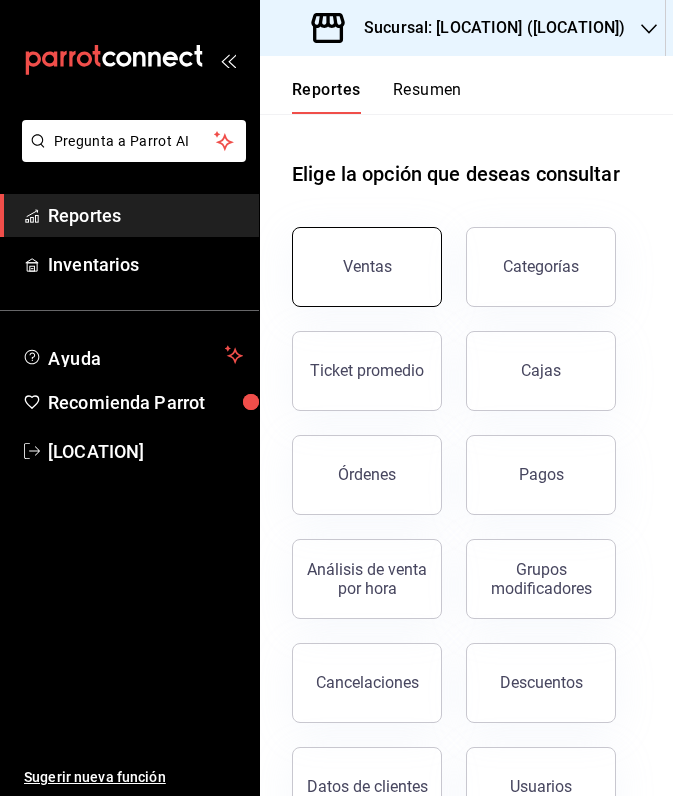 click on "Ventas" at bounding box center (367, 267) 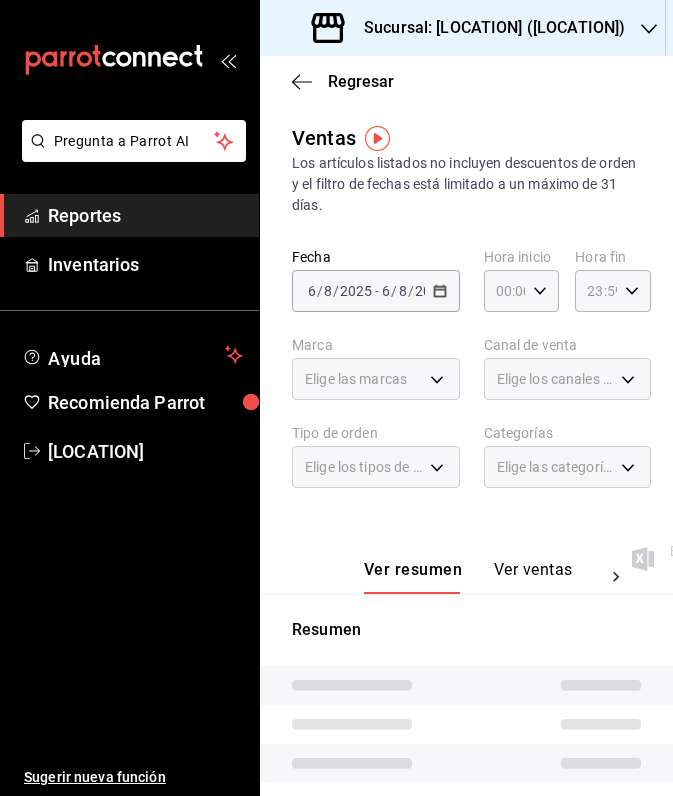 click at bounding box center [649, 28] 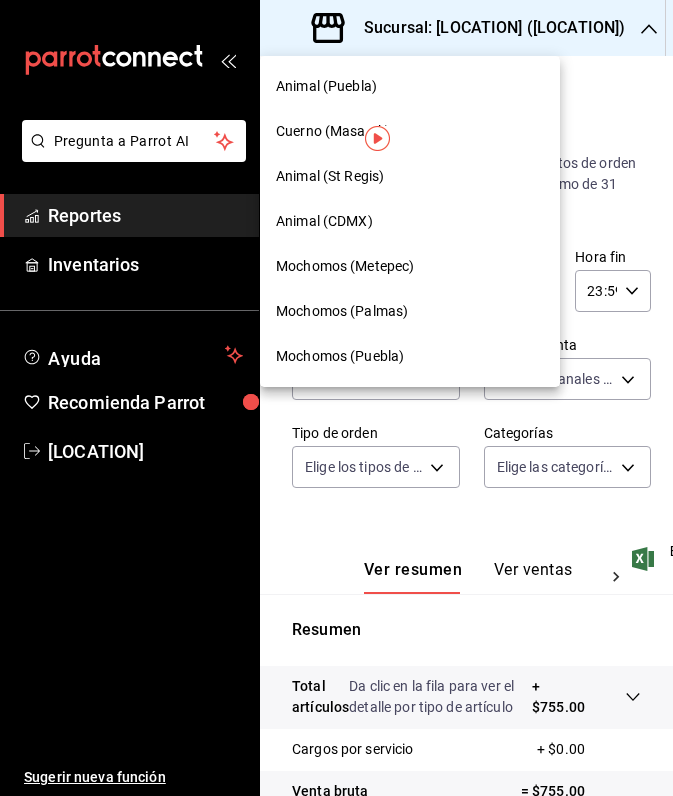 click on "Mochomos (Palmas)" at bounding box center (342, 311) 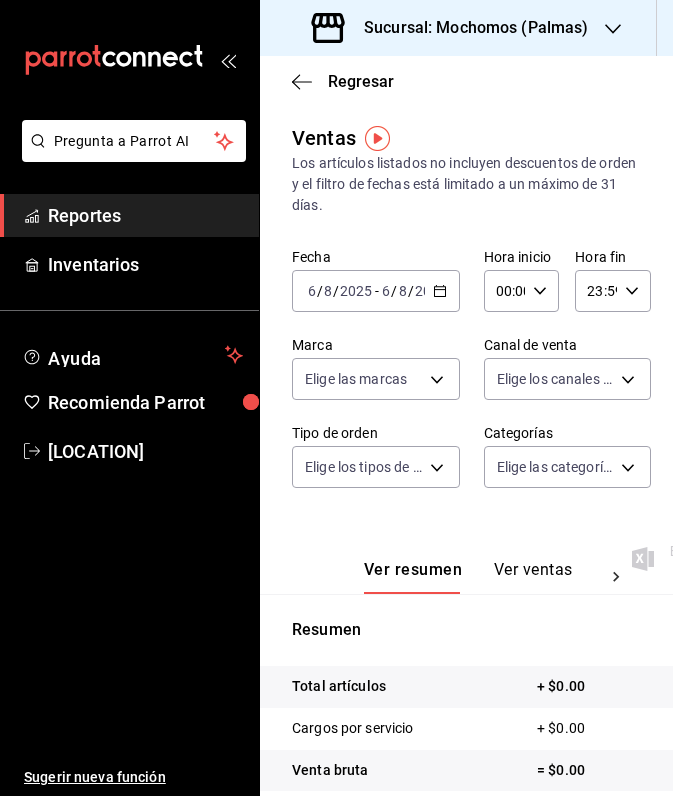 click 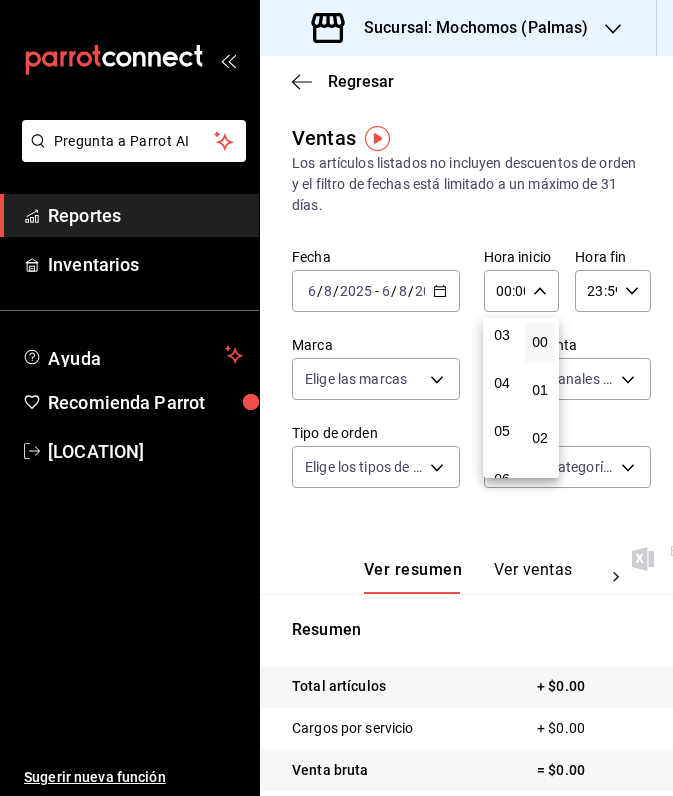 scroll, scrollTop: 185, scrollLeft: 0, axis: vertical 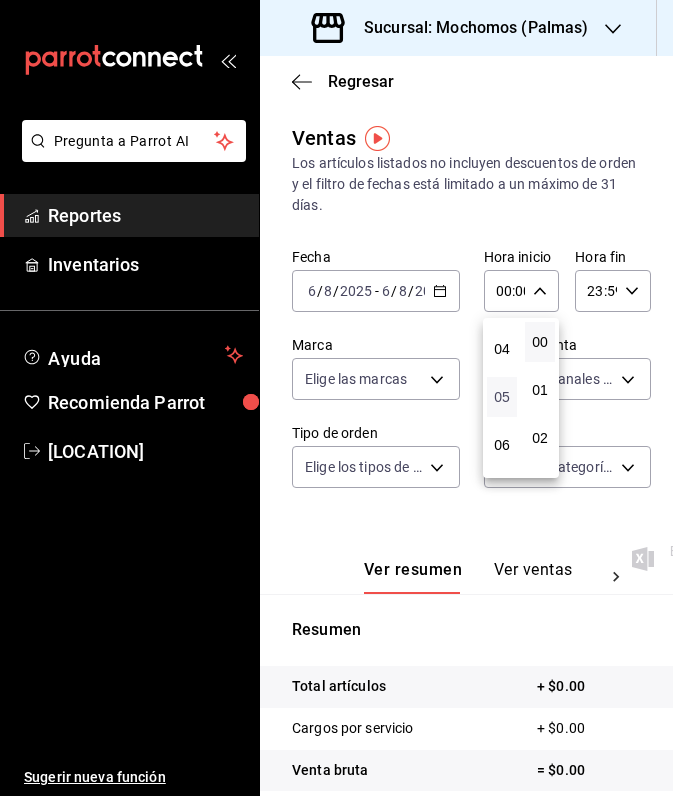 click on "05" at bounding box center [502, 397] 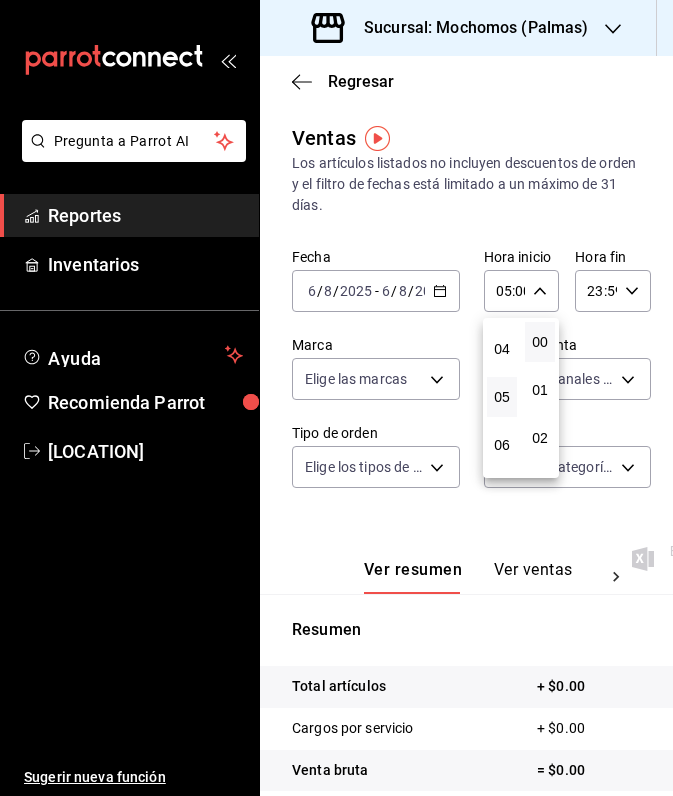 click at bounding box center [336, 398] 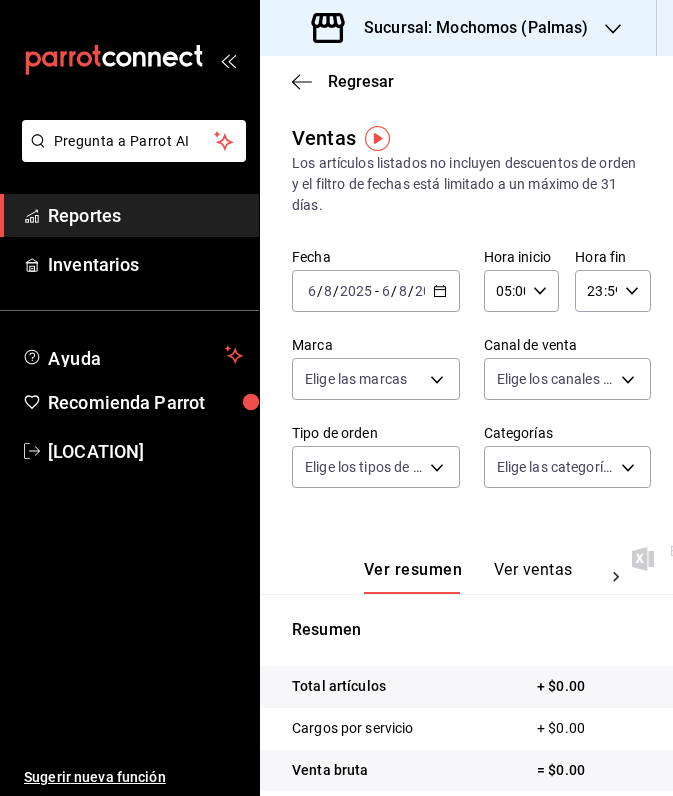 click 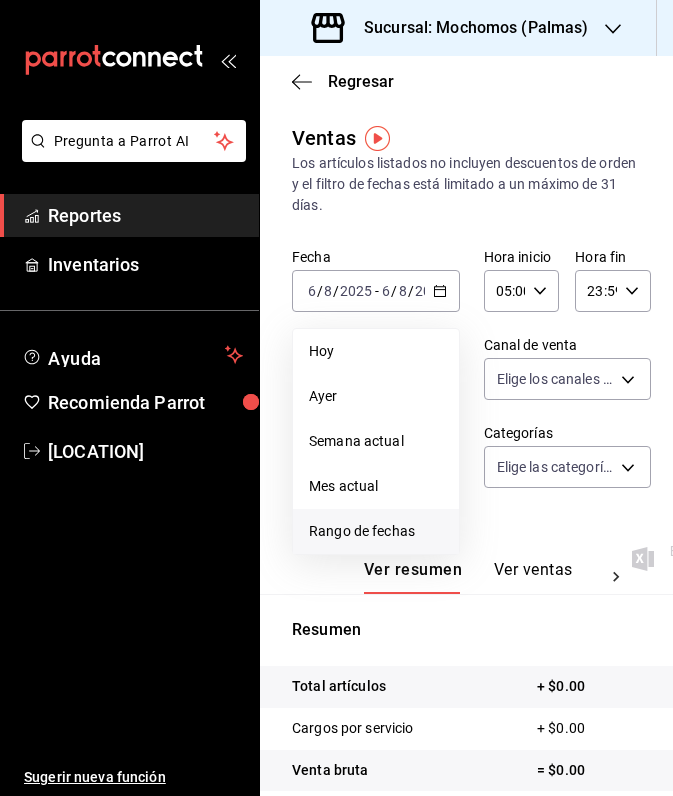 click on "Rango de fechas" at bounding box center [376, 531] 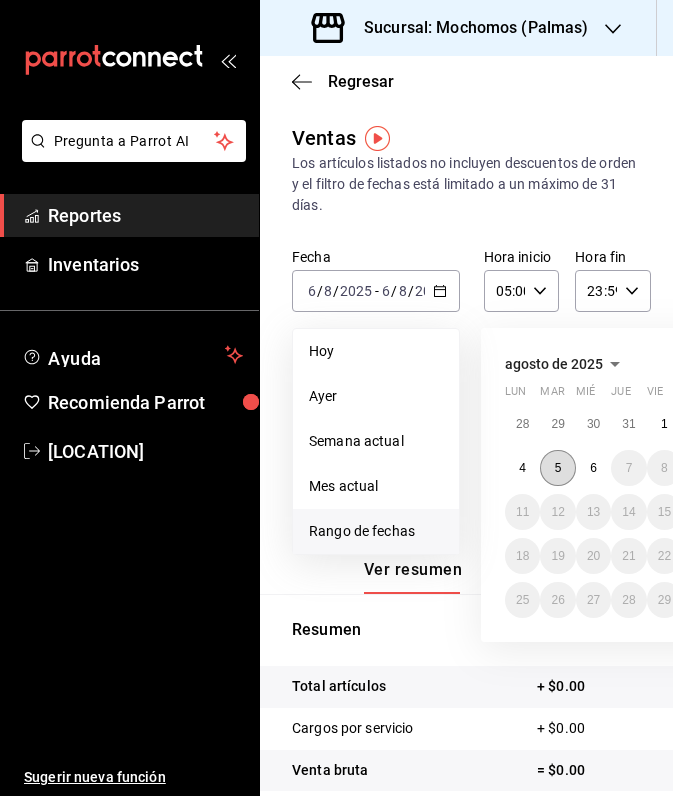 click on "5" at bounding box center (558, 468) 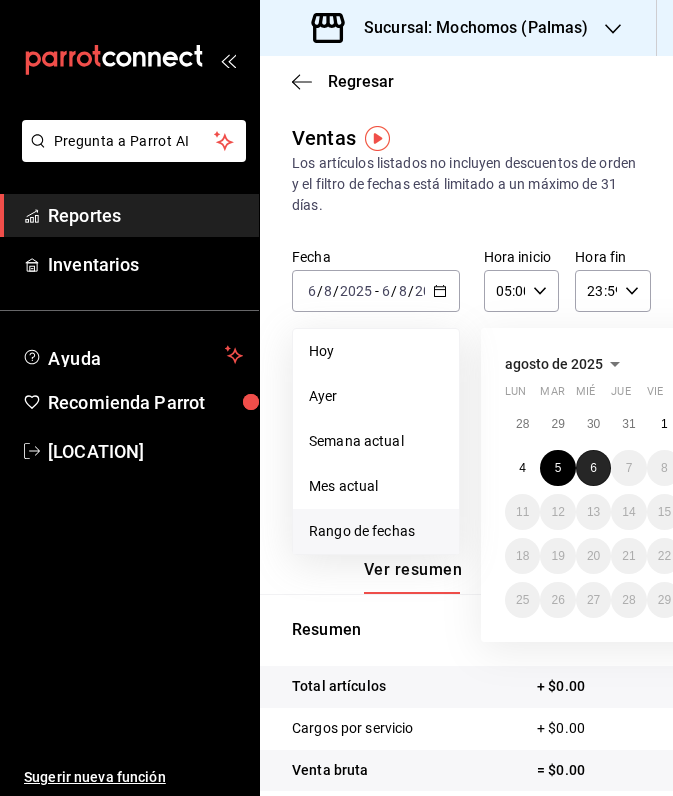 click on "6" at bounding box center [593, 468] 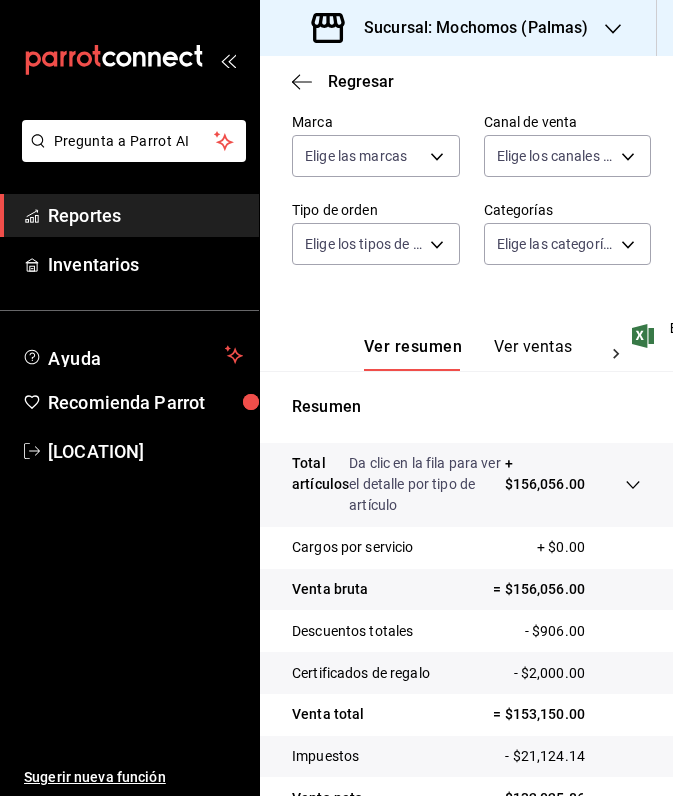 scroll, scrollTop: 231, scrollLeft: 0, axis: vertical 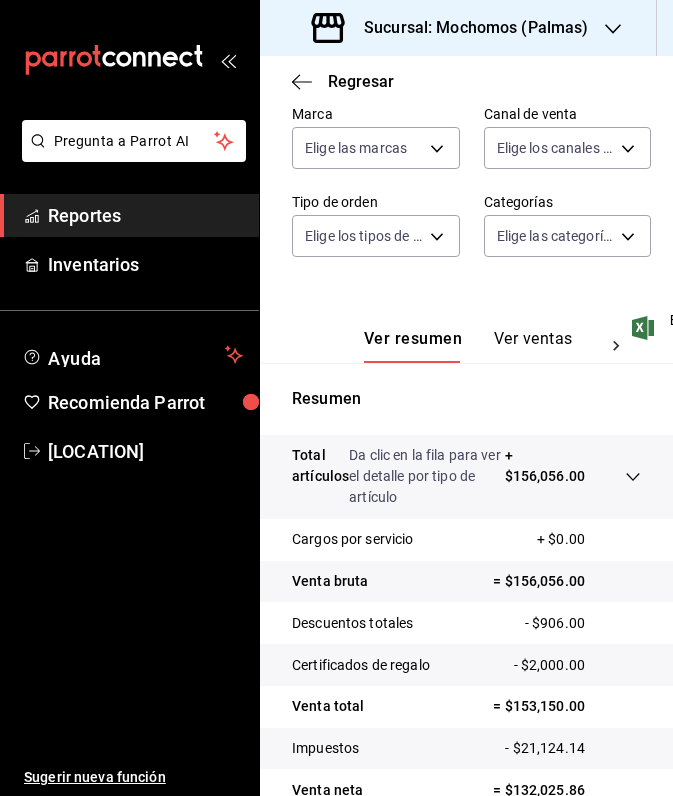 click on "+ $156,056.00" at bounding box center [545, 476] 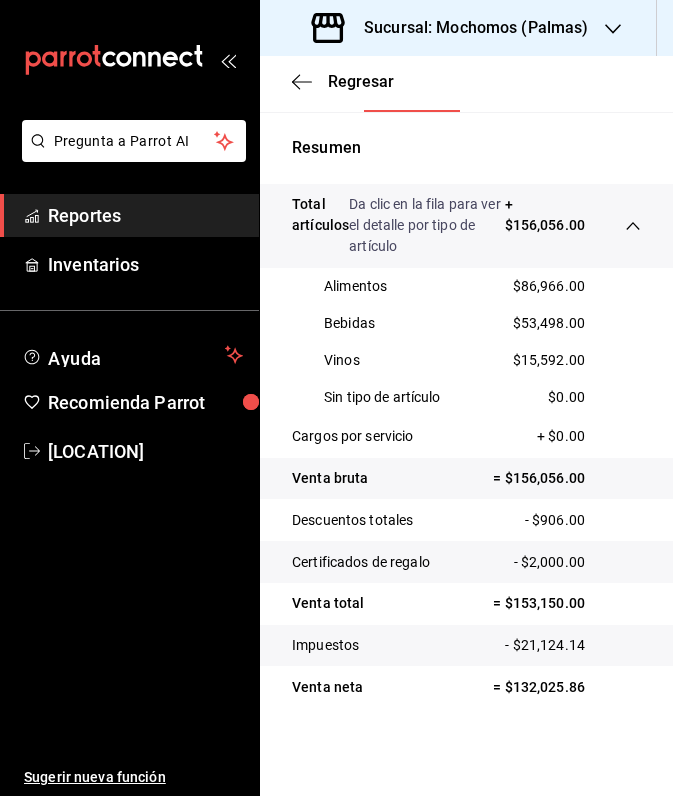 scroll, scrollTop: 482, scrollLeft: 0, axis: vertical 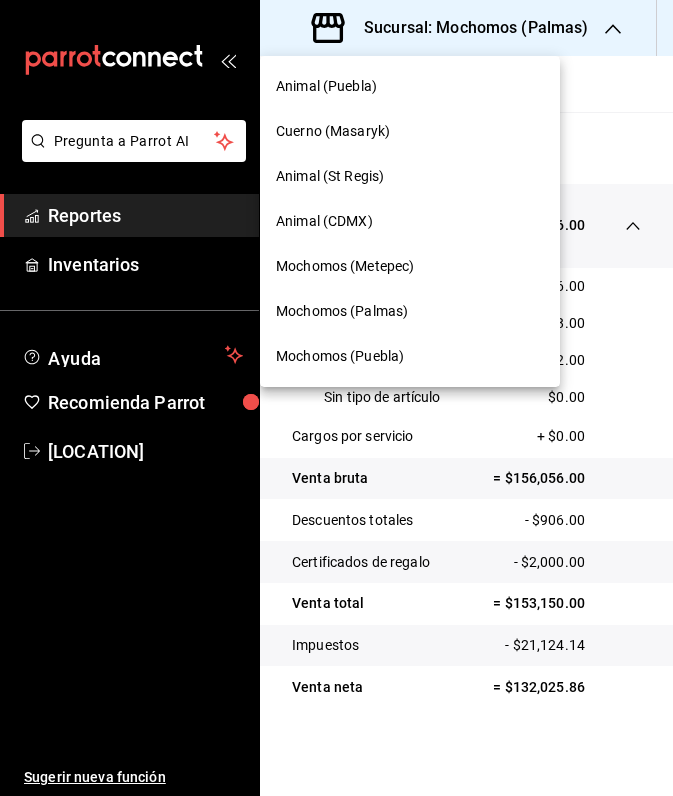 click on "Mochomos (Metepec)" at bounding box center [345, 266] 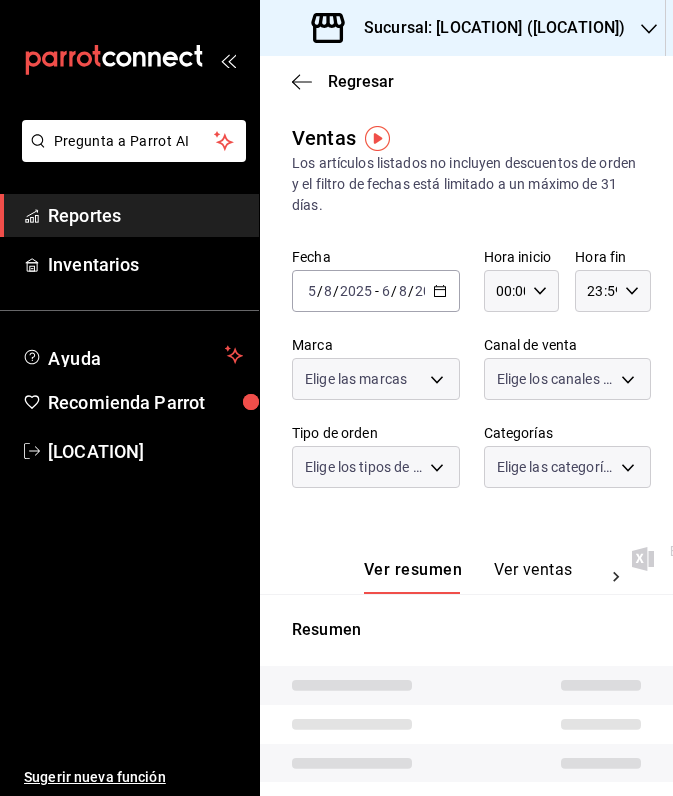 type on "05:00" 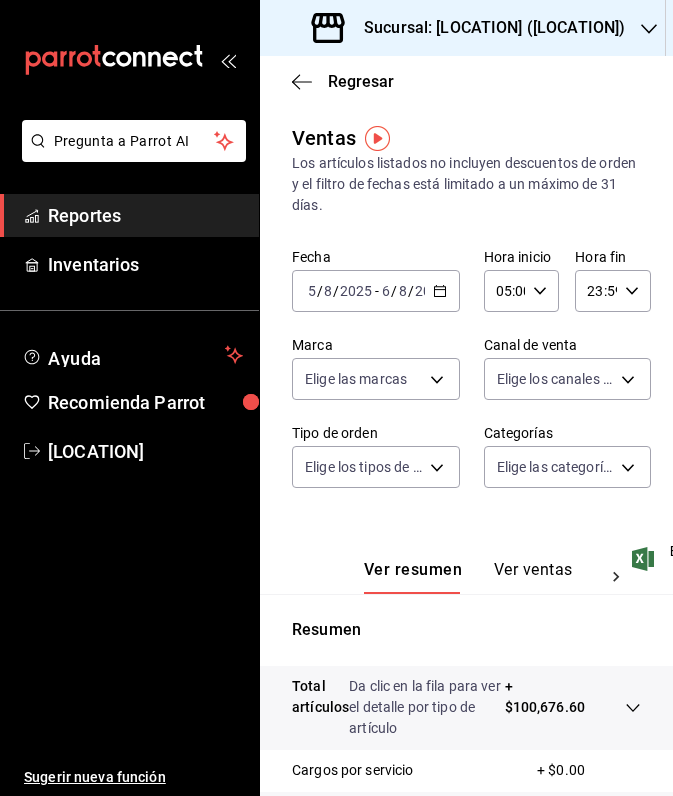 click on "+ $100,676.60" at bounding box center [545, 707] 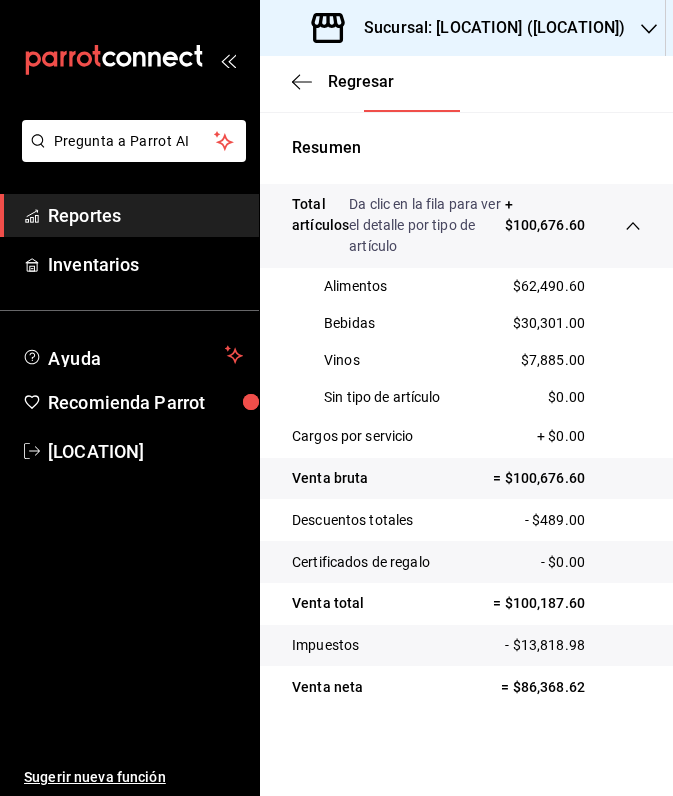 scroll, scrollTop: 482, scrollLeft: 0, axis: vertical 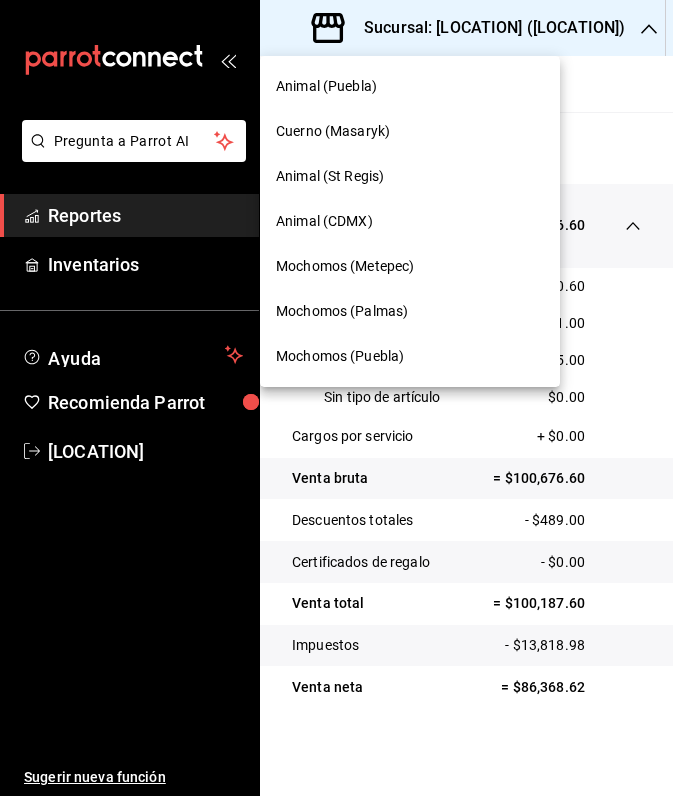 click on "Animal (St Regis)" at bounding box center (410, 176) 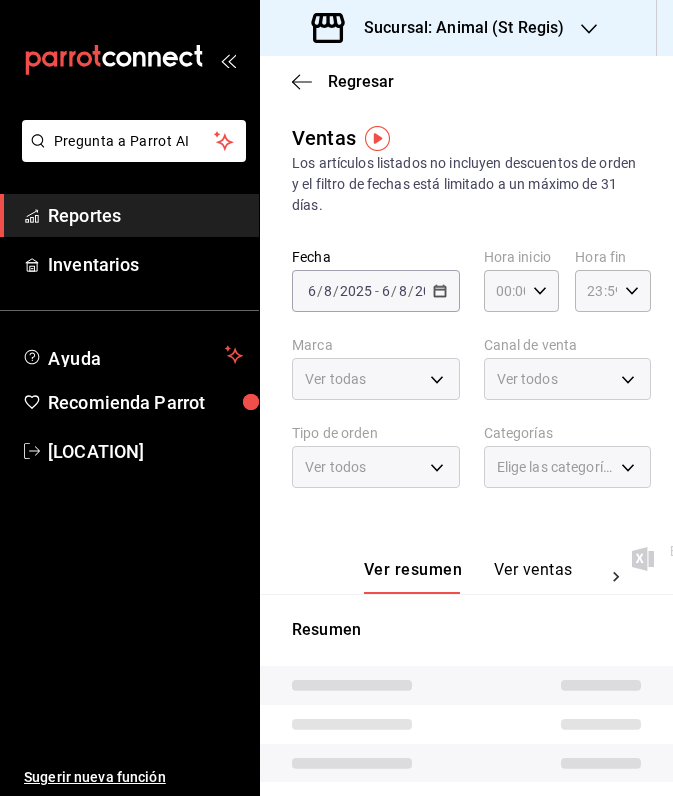 type on "05:00" 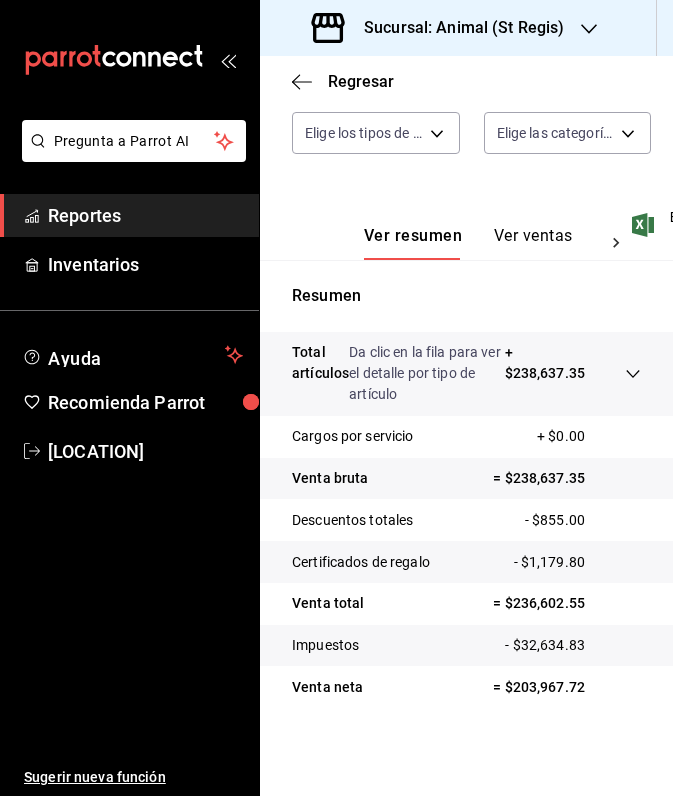 scroll, scrollTop: 334, scrollLeft: 0, axis: vertical 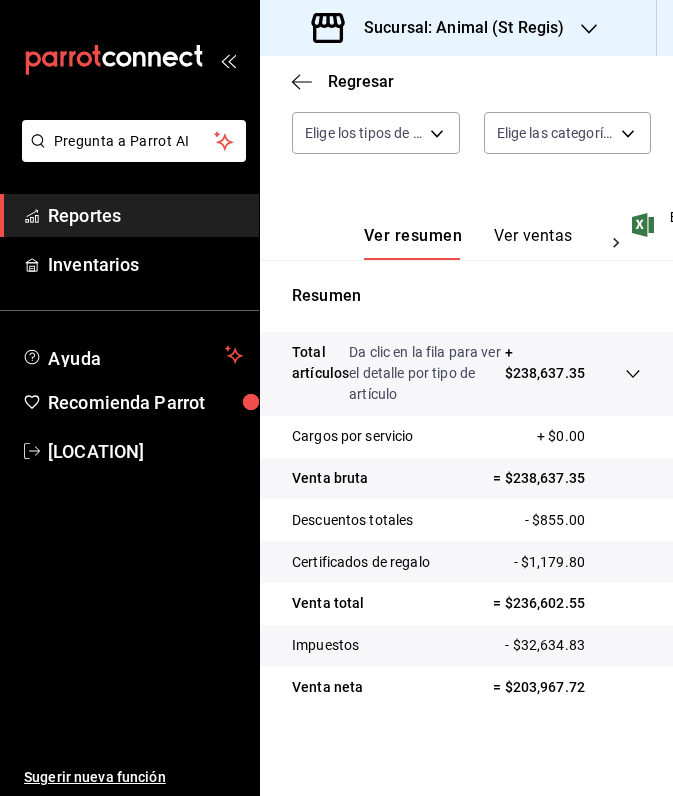 click 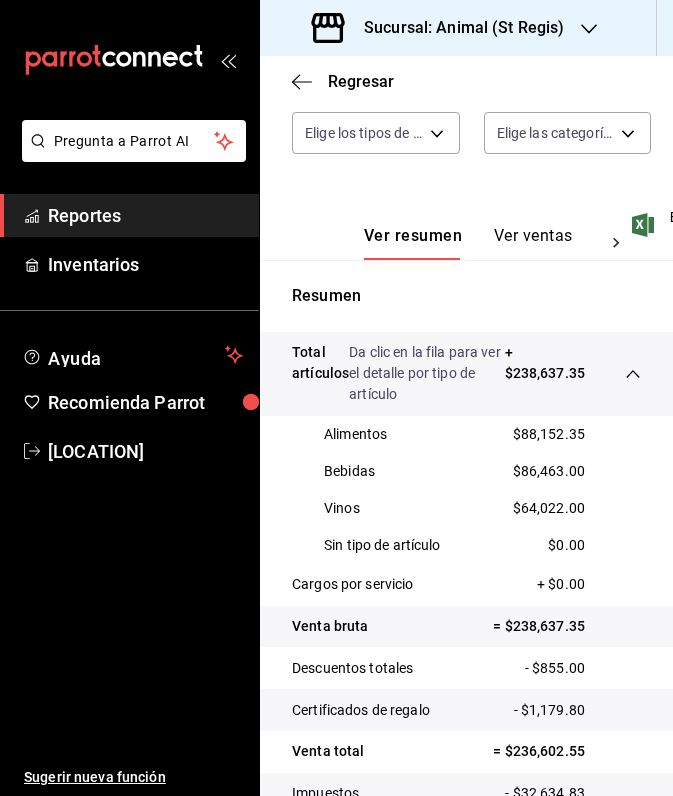 click 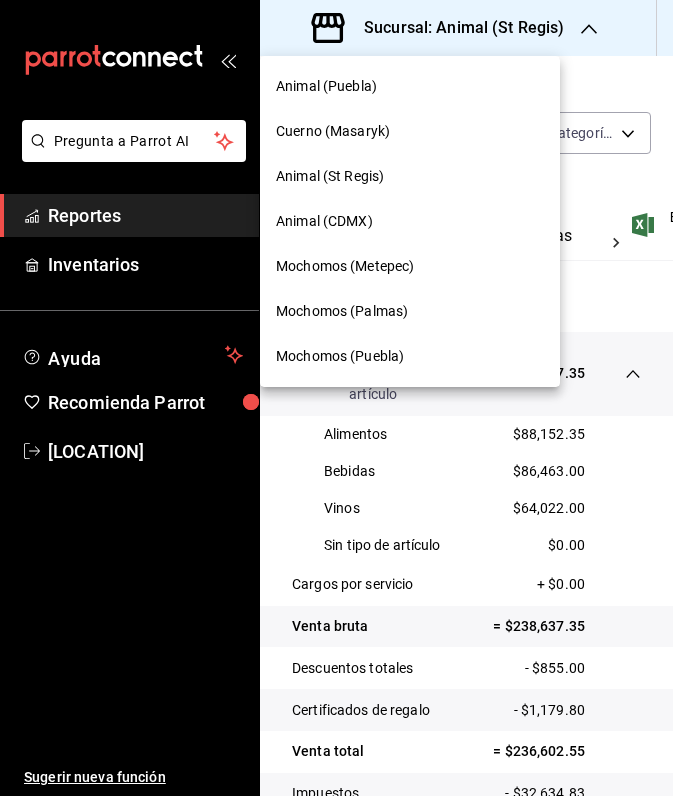 click on "Animal (CDMX)" at bounding box center (324, 221) 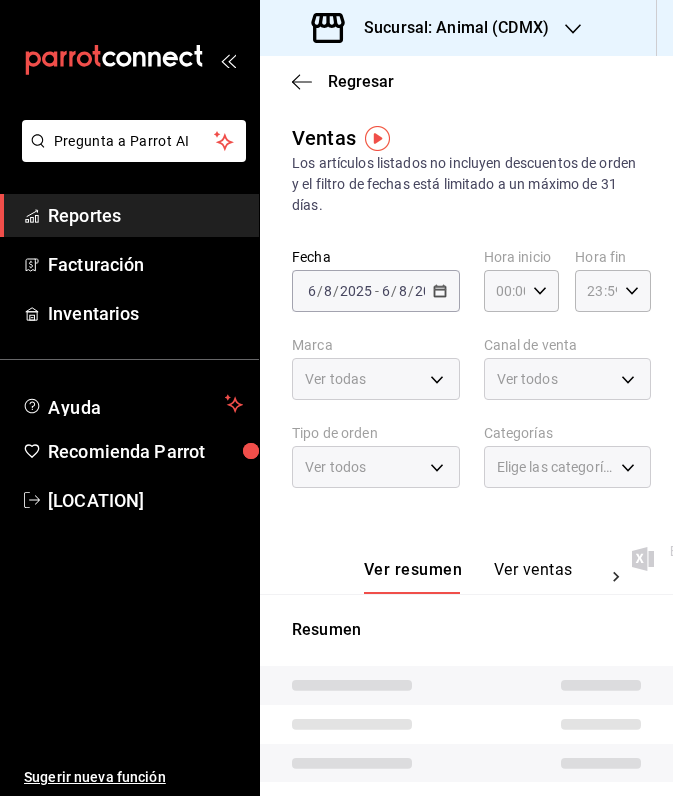 type on "05:00" 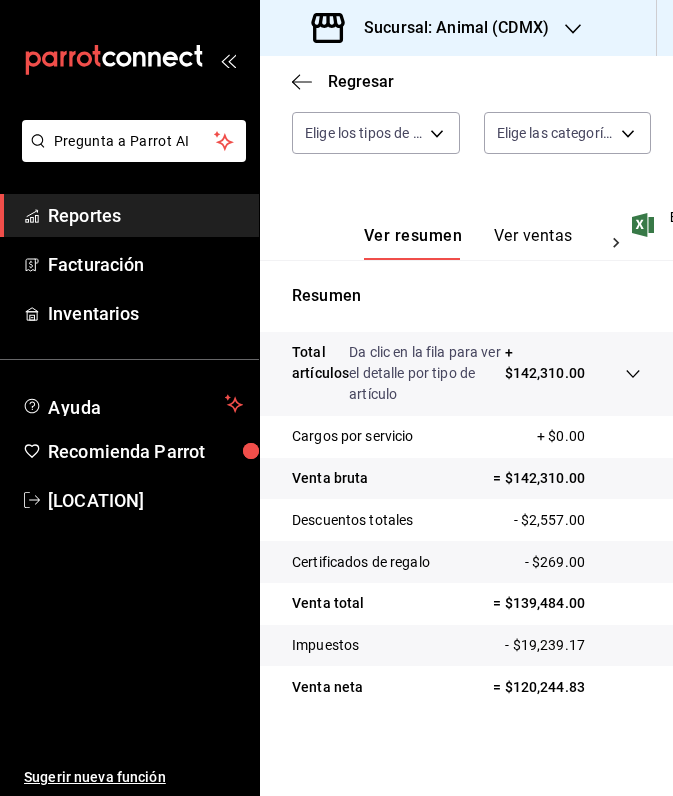 scroll, scrollTop: 334, scrollLeft: 0, axis: vertical 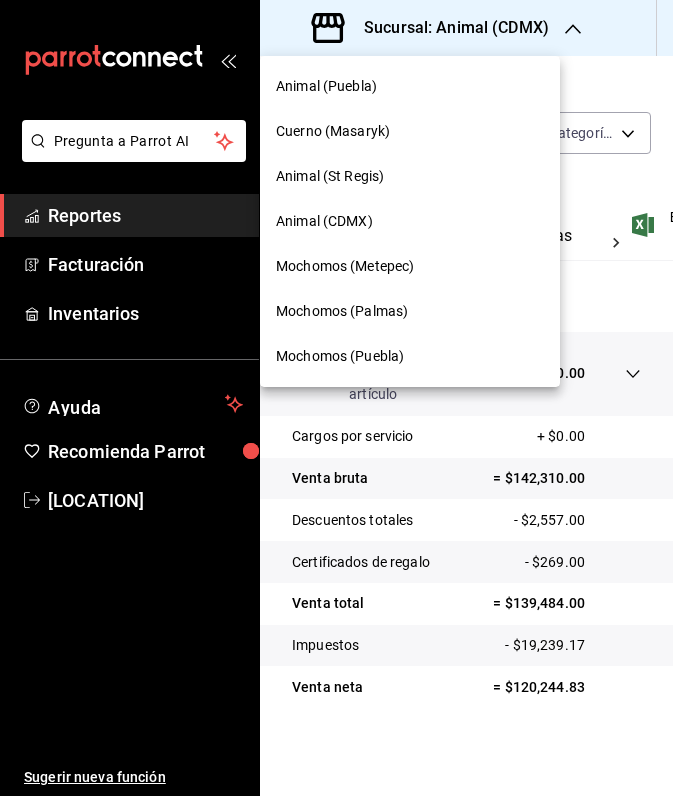 click on "Cuerno (Masaryk)" at bounding box center [333, 131] 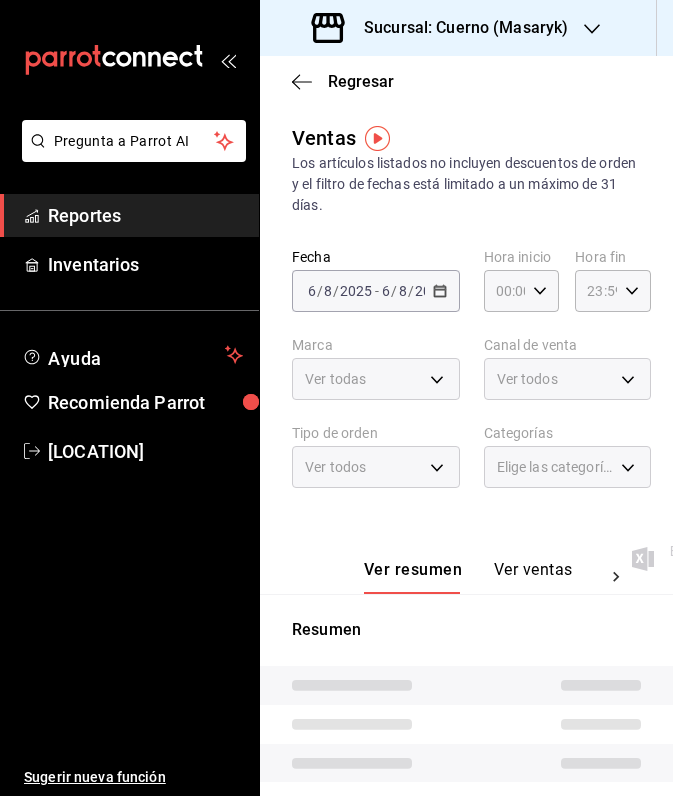 type on "05:00" 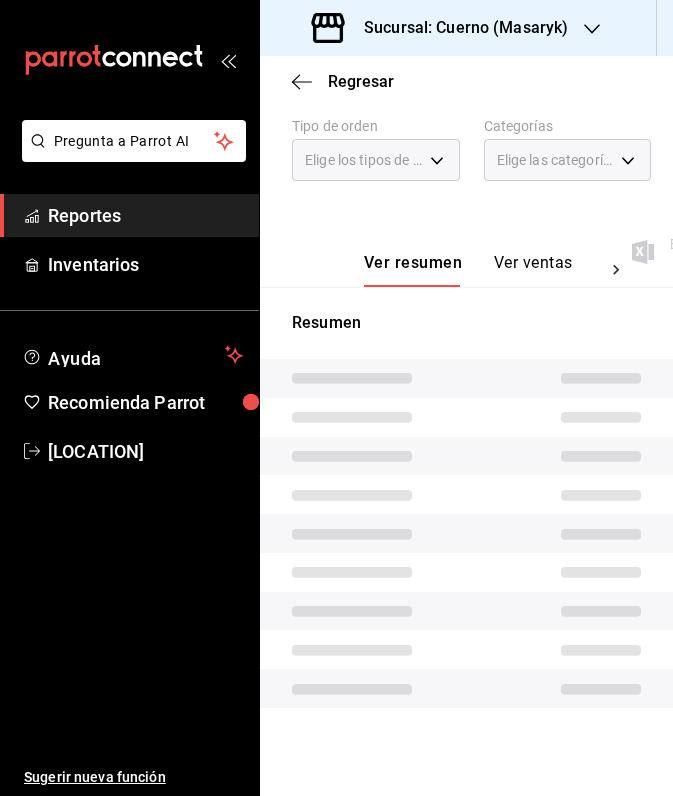 scroll, scrollTop: 307, scrollLeft: 0, axis: vertical 